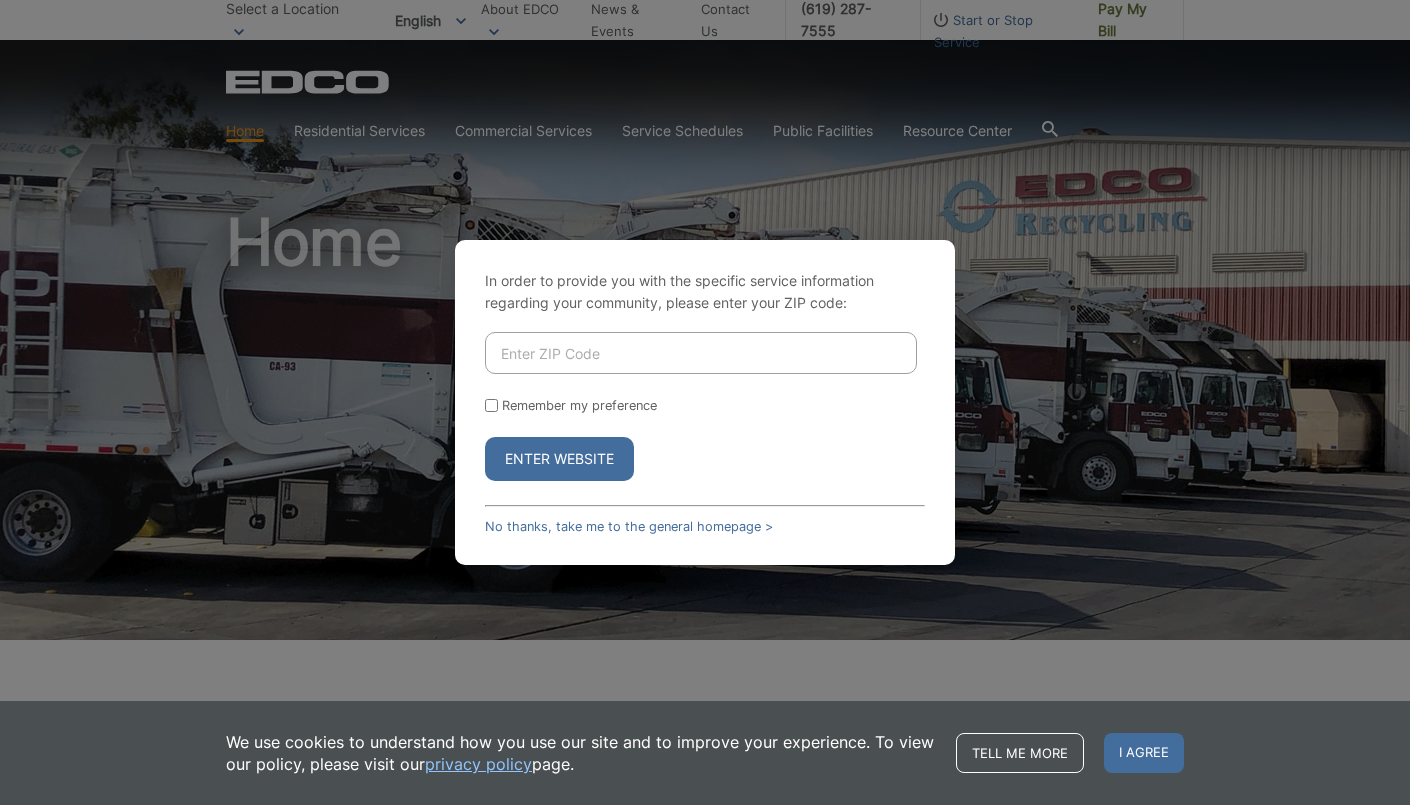 scroll, scrollTop: 0, scrollLeft: 0, axis: both 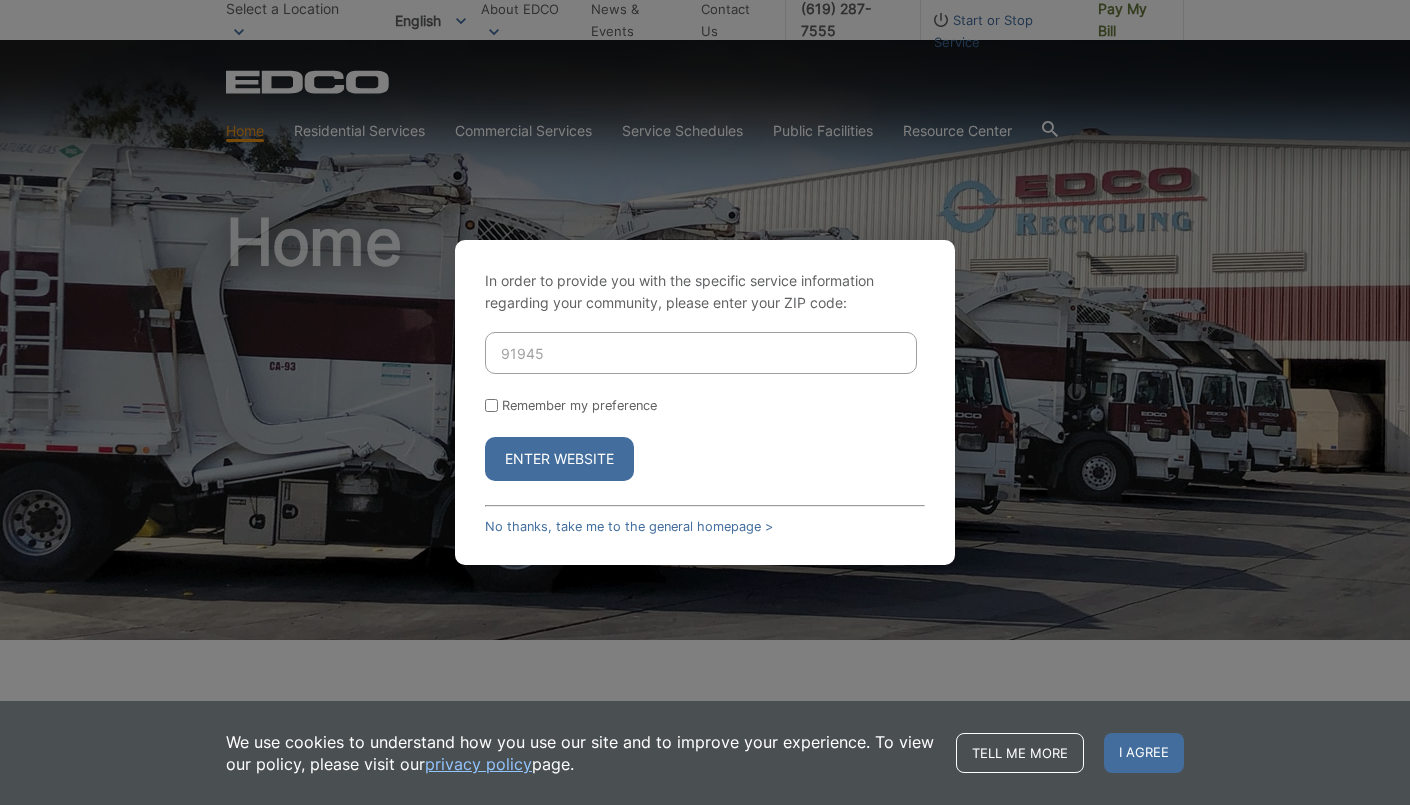 type on "91945" 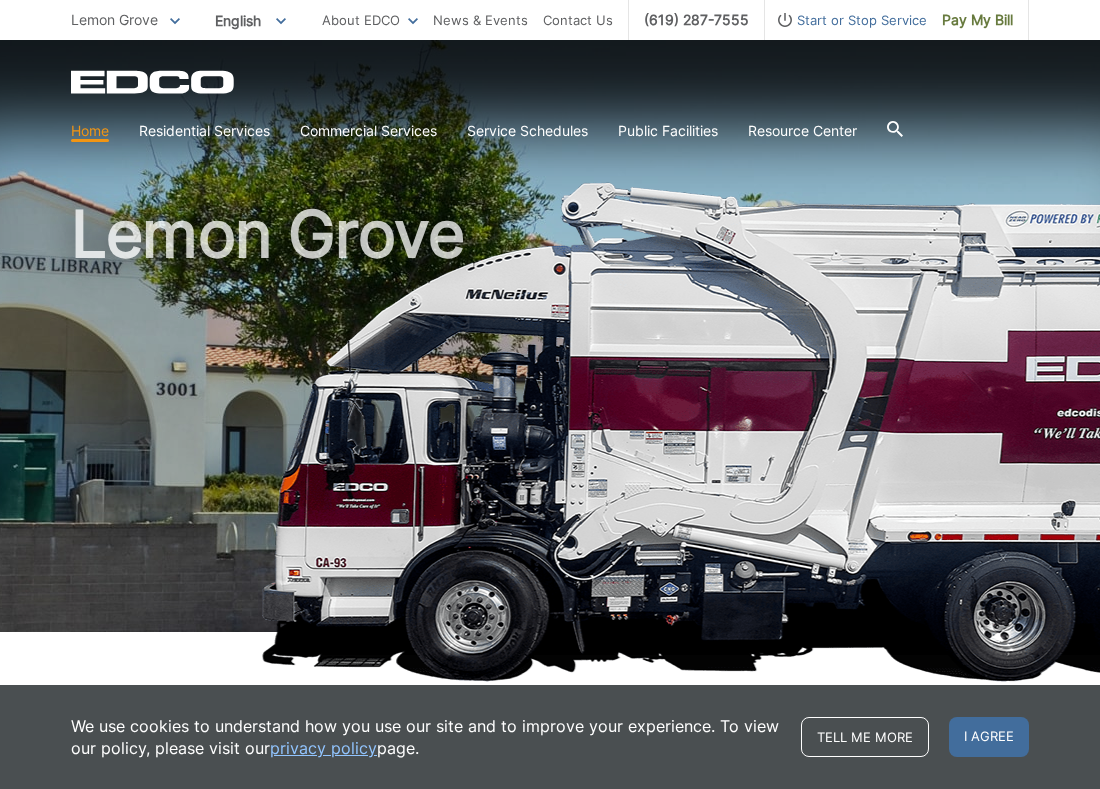 scroll, scrollTop: 10, scrollLeft: 0, axis: vertical 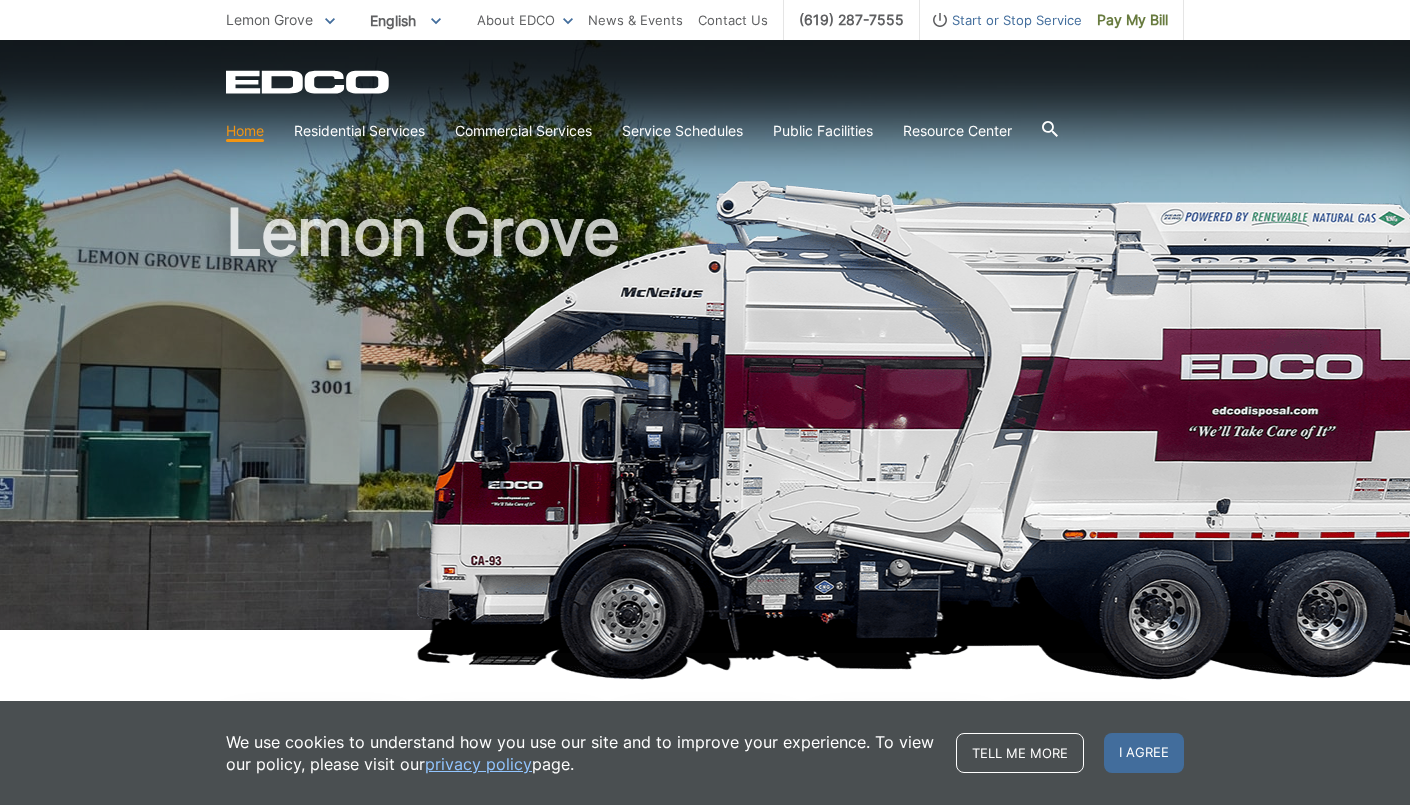 click on "Lemon Grove" at bounding box center (705, 330) 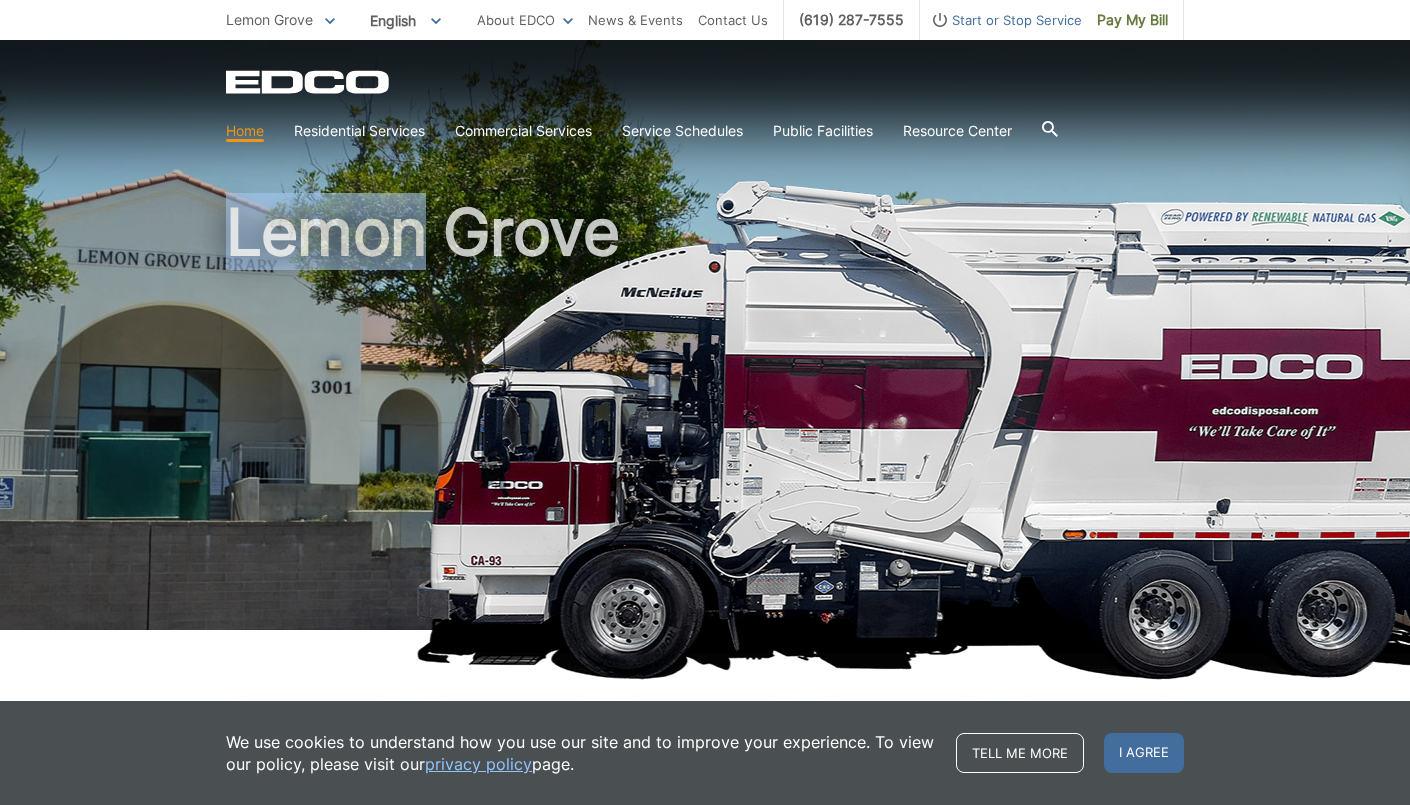 click on "Lemon Grove" at bounding box center [705, 330] 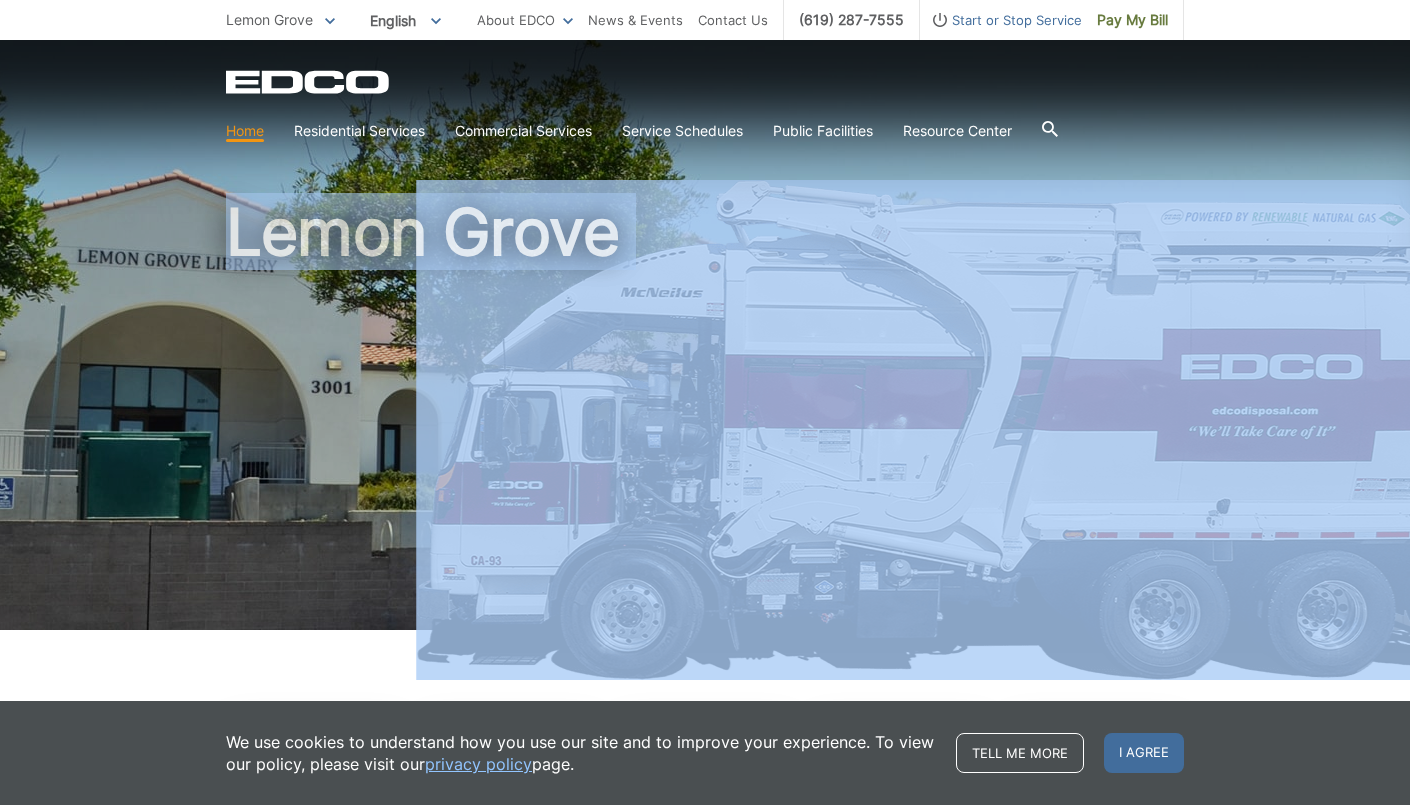 click on "Lemon Grove" at bounding box center [705, 419] 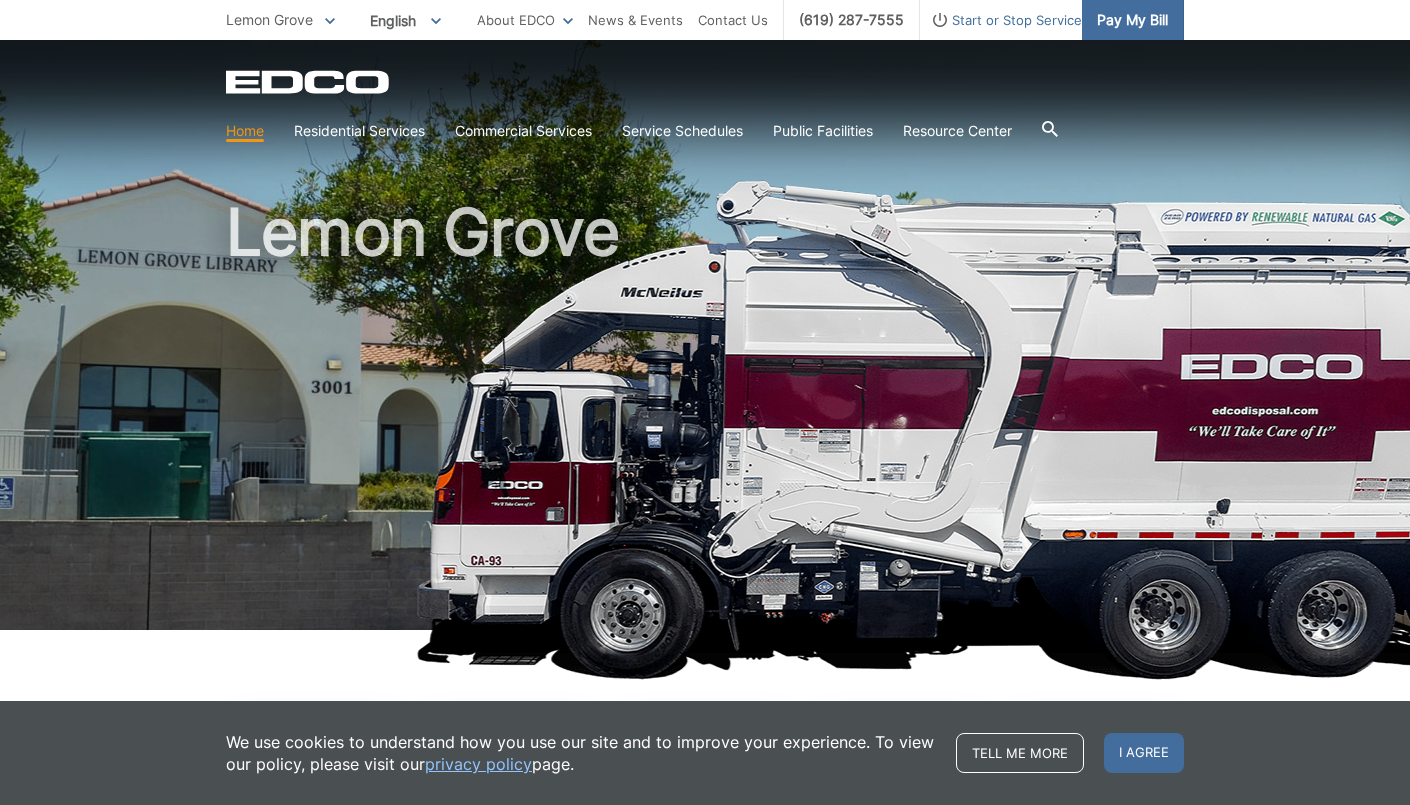 click on "Pay My Bill" at bounding box center (1132, 20) 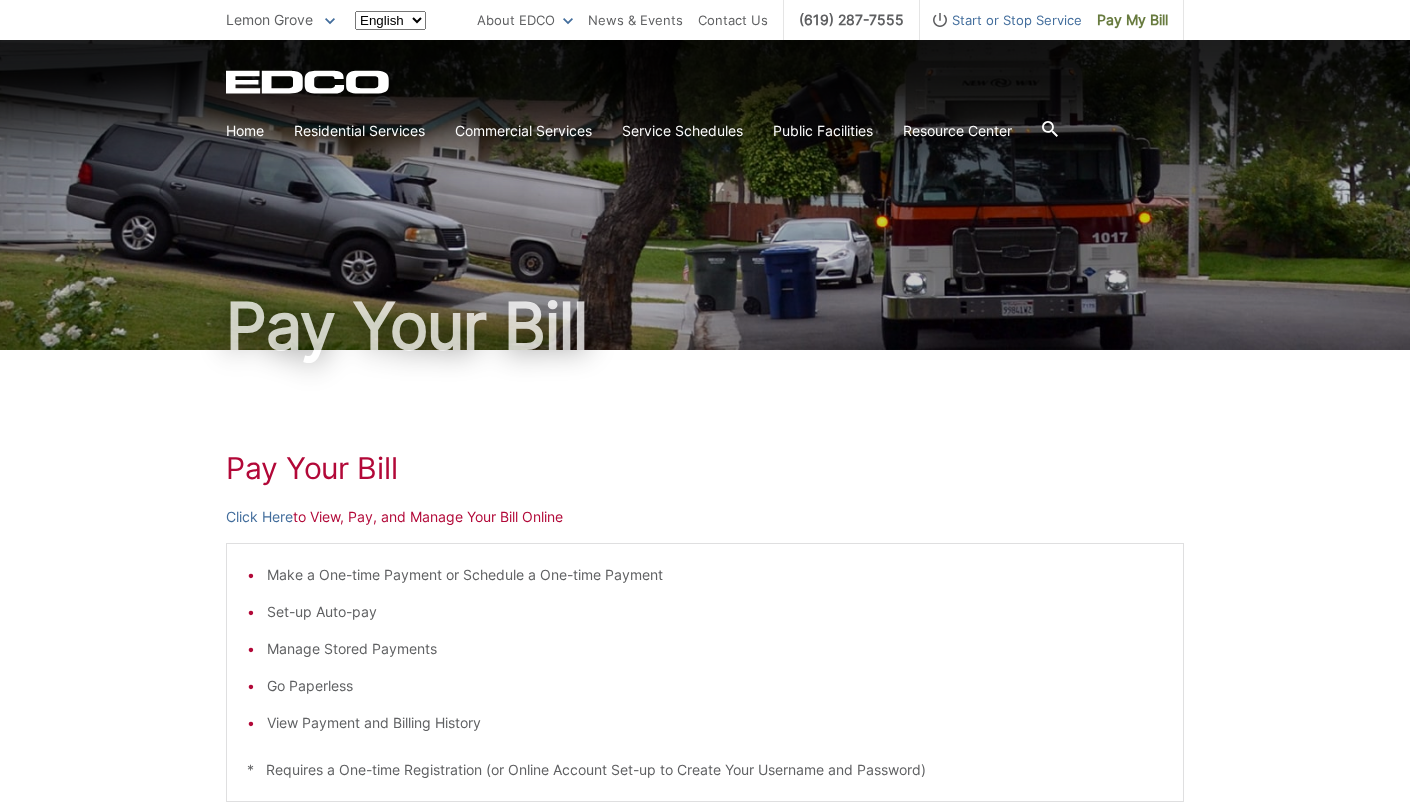 scroll, scrollTop: 0, scrollLeft: 0, axis: both 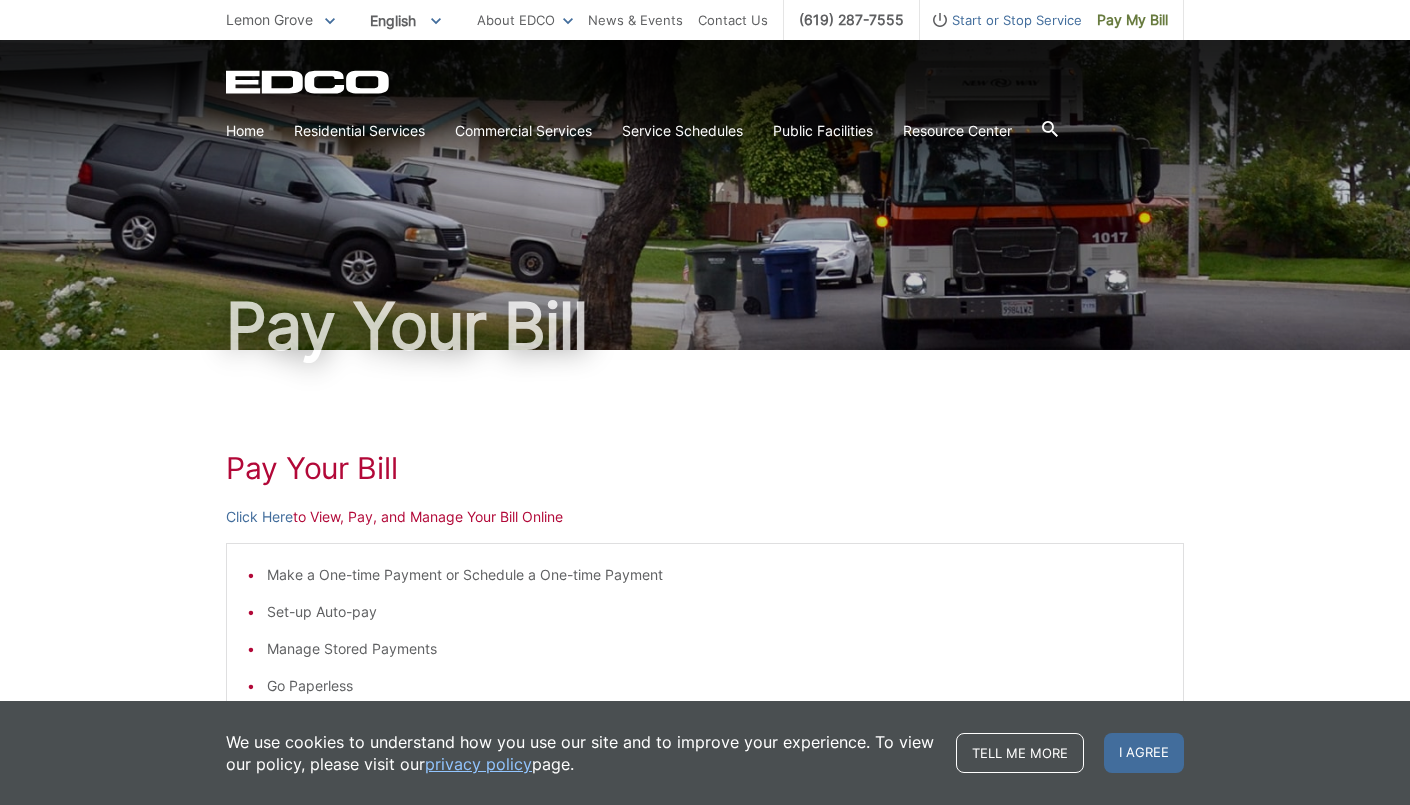 click on "Start or Stop Service" at bounding box center [1001, 20] 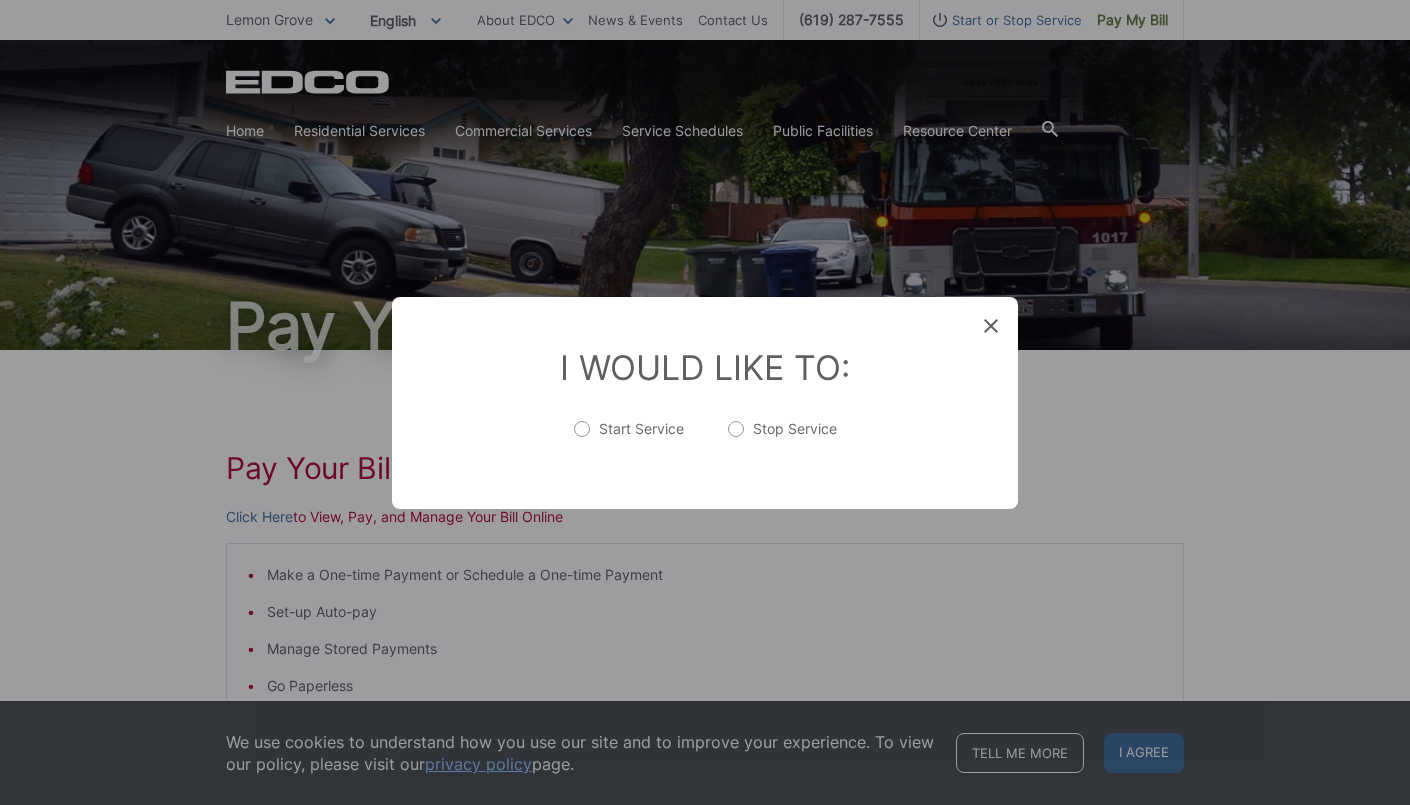 click on "I Would Like To:
Start Service
Stop Service" at bounding box center (705, 403) 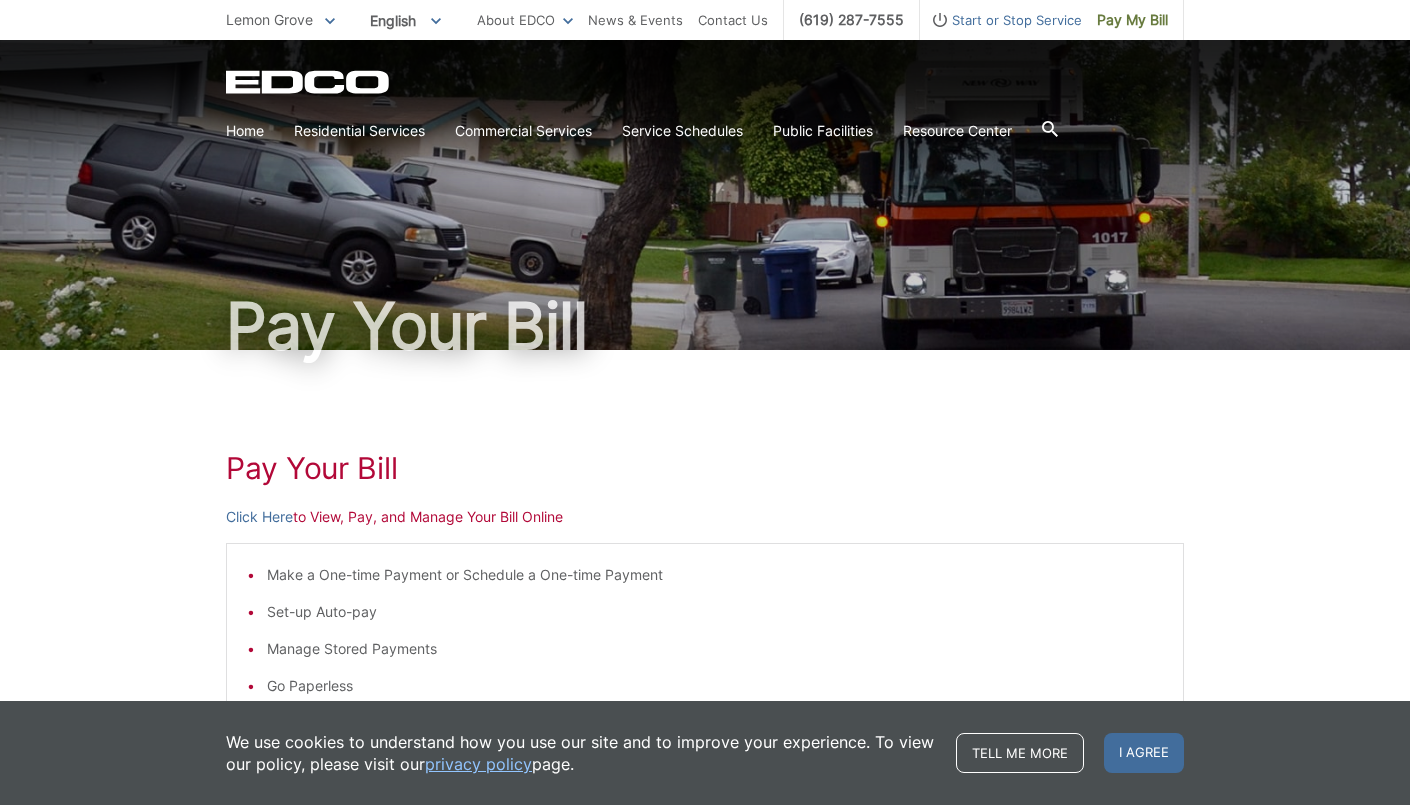 click 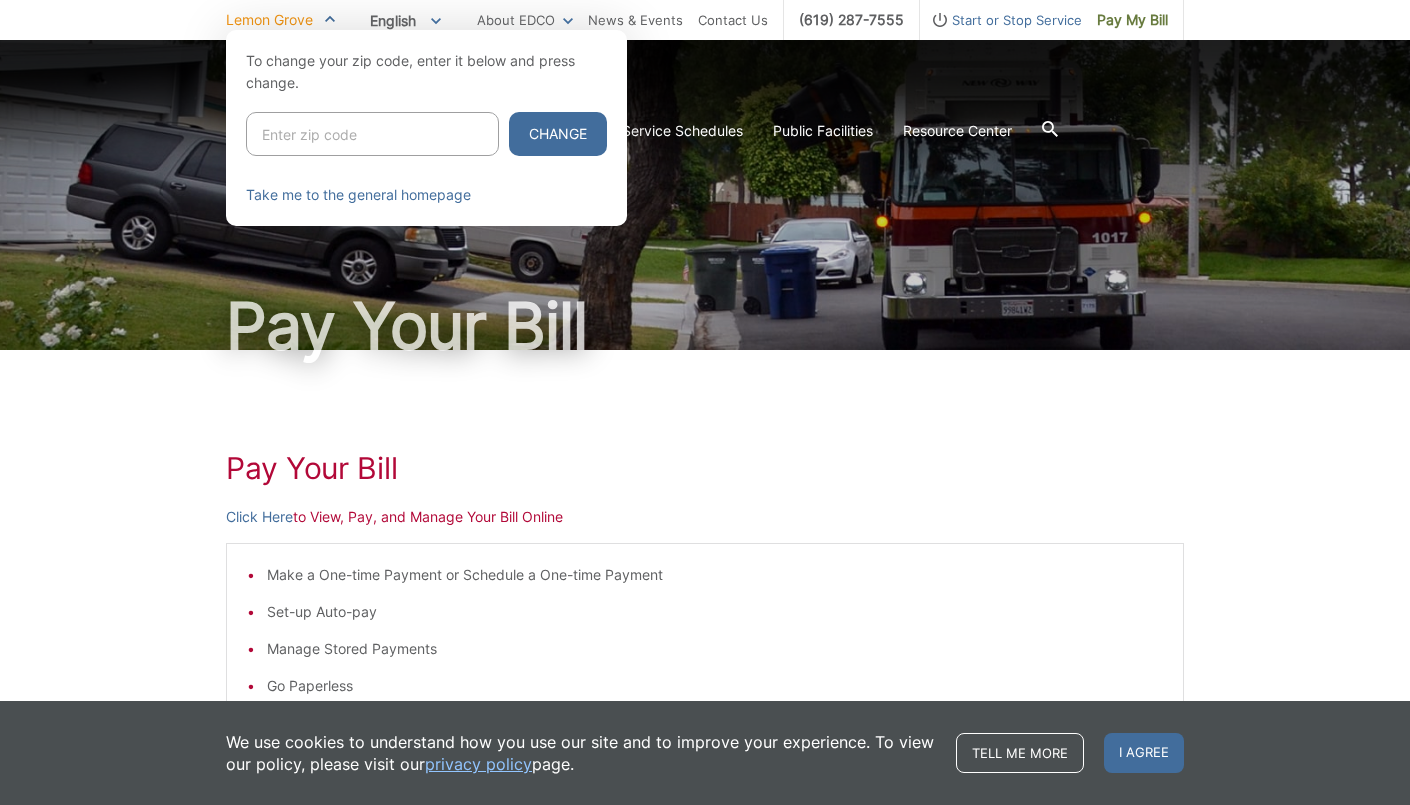click at bounding box center (705, 432) 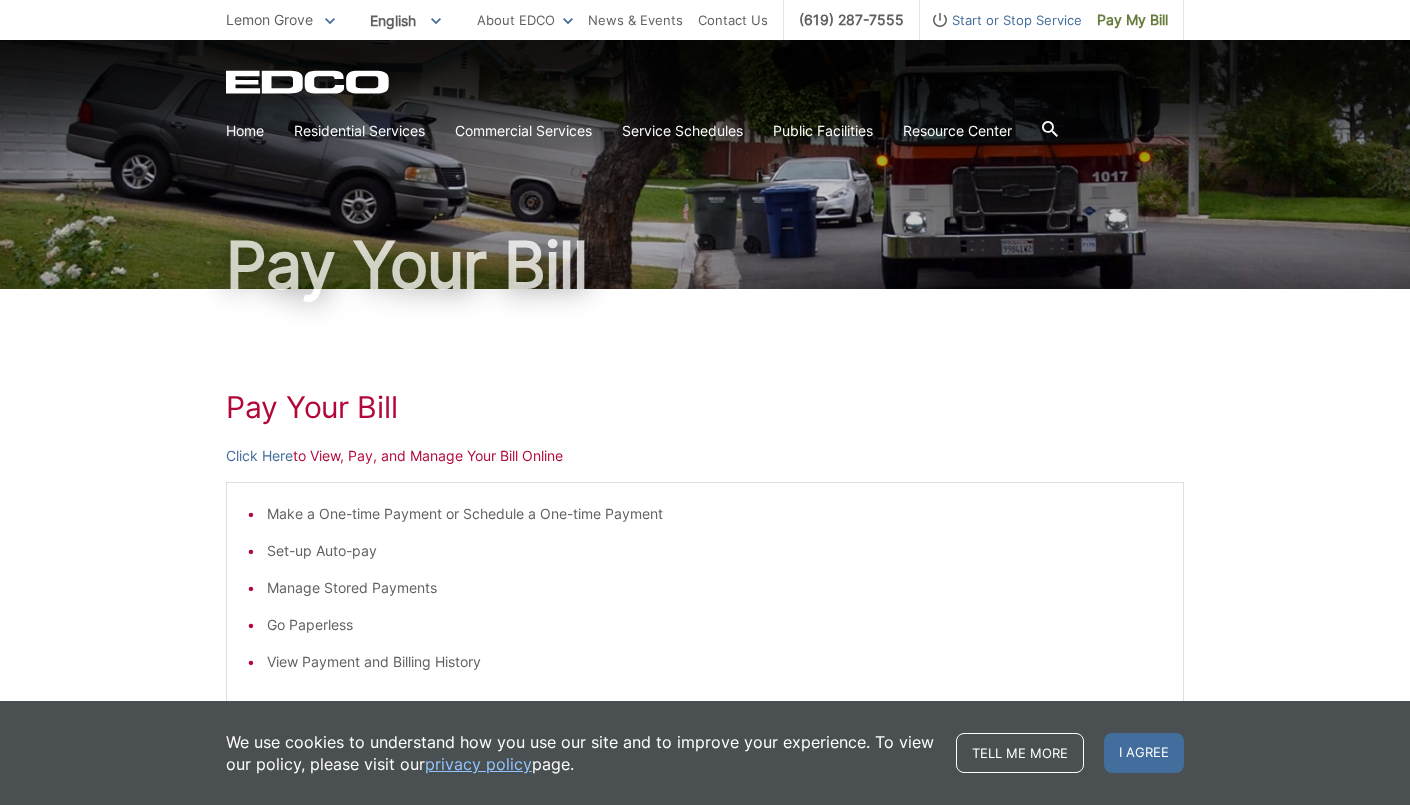 scroll, scrollTop: 76, scrollLeft: 0, axis: vertical 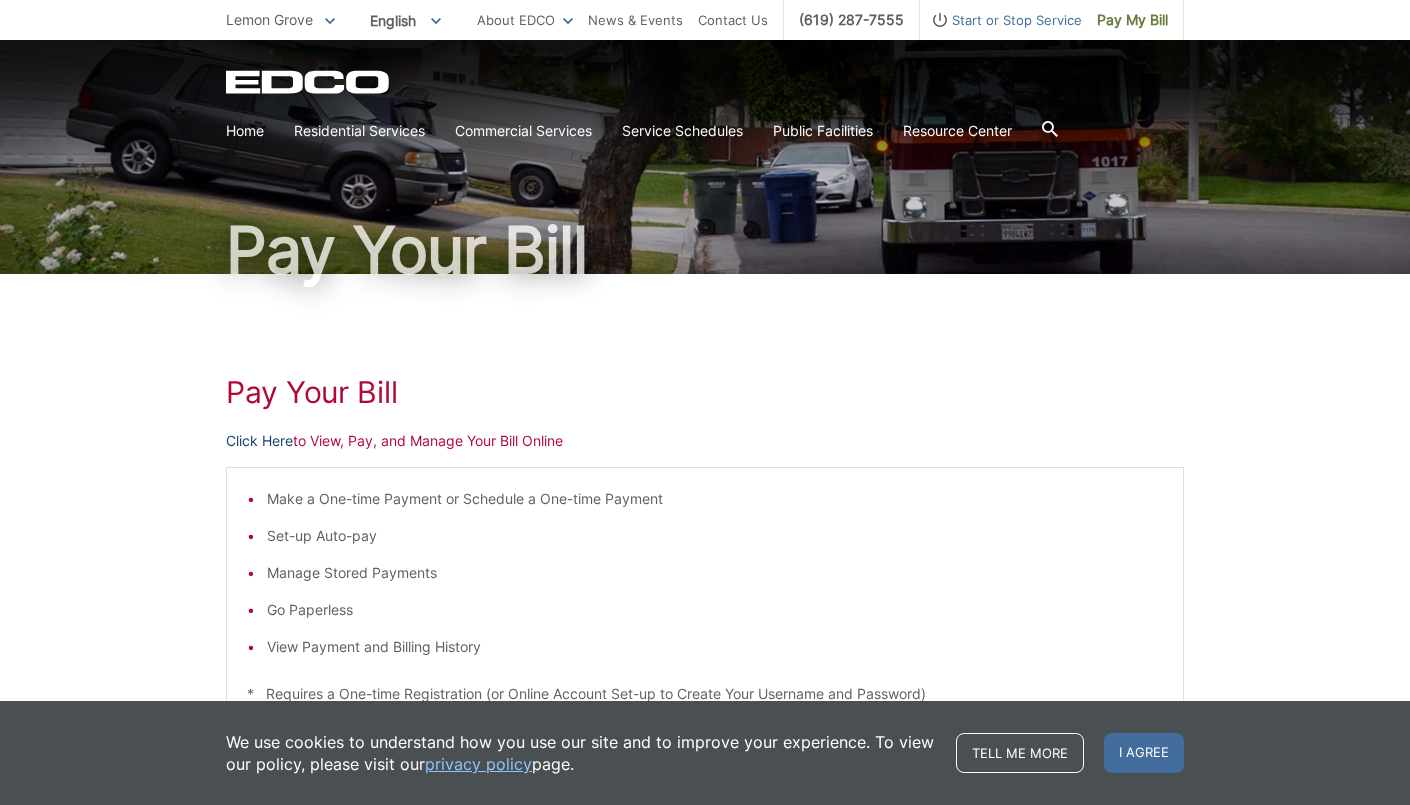 click on "Click Here" at bounding box center (259, 441) 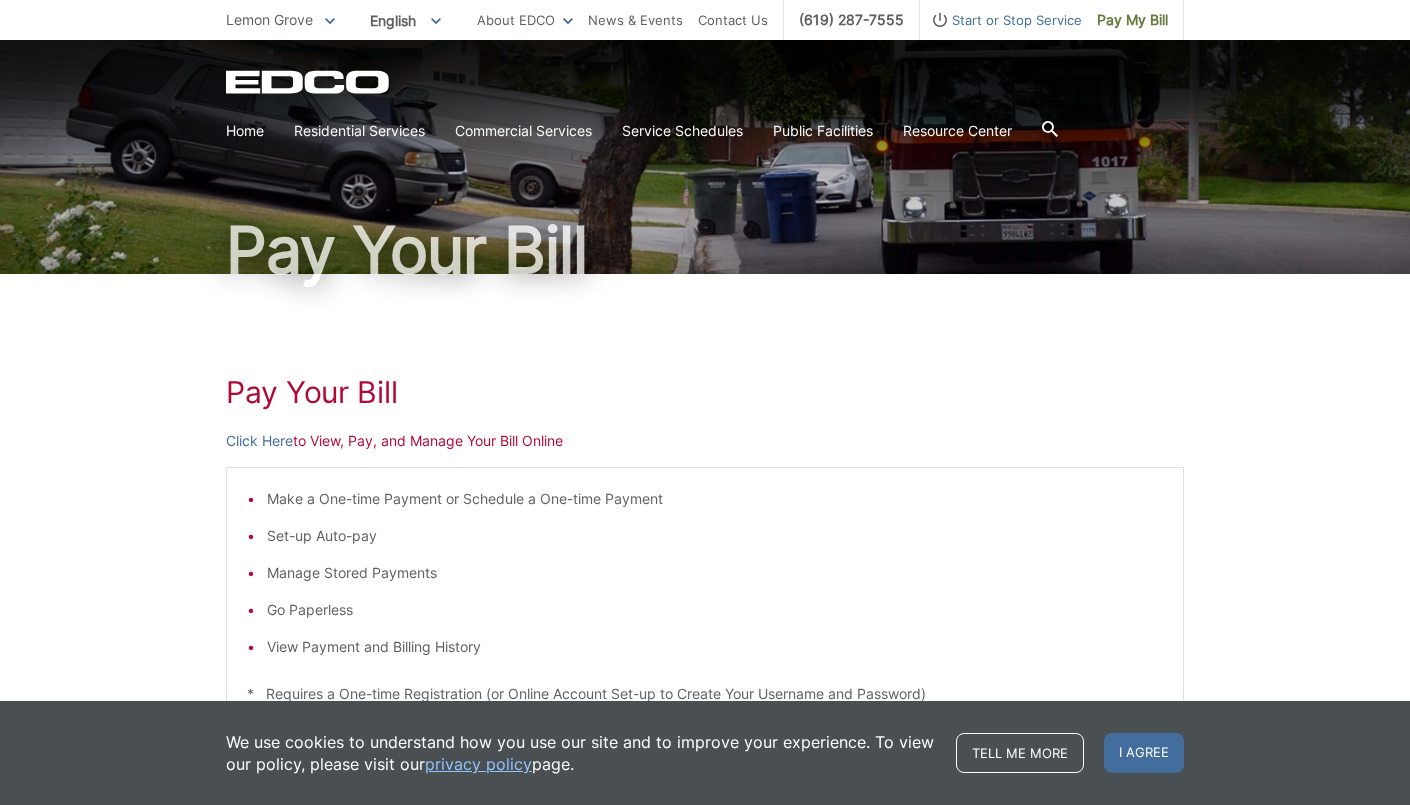 click on "Pay Your Bill
Click Here  to View, Pay, and Manage Your Bill Online
Make a One-time Payment or Schedule a One-time Payment
Set-up Auto-pay
Manage Stored Payments
Go Paperless
View Payment and Billing History
*   Requires a One-time Registration (or Online Account Set-up to Create Your Username and Password)
- OR -
Click Here  to Make a One-time Payment Only Online
Make a One-time Payment Only
*   DOES NOT Require a One-time Registration (or Online Account Set-up)" at bounding box center [705, 677] 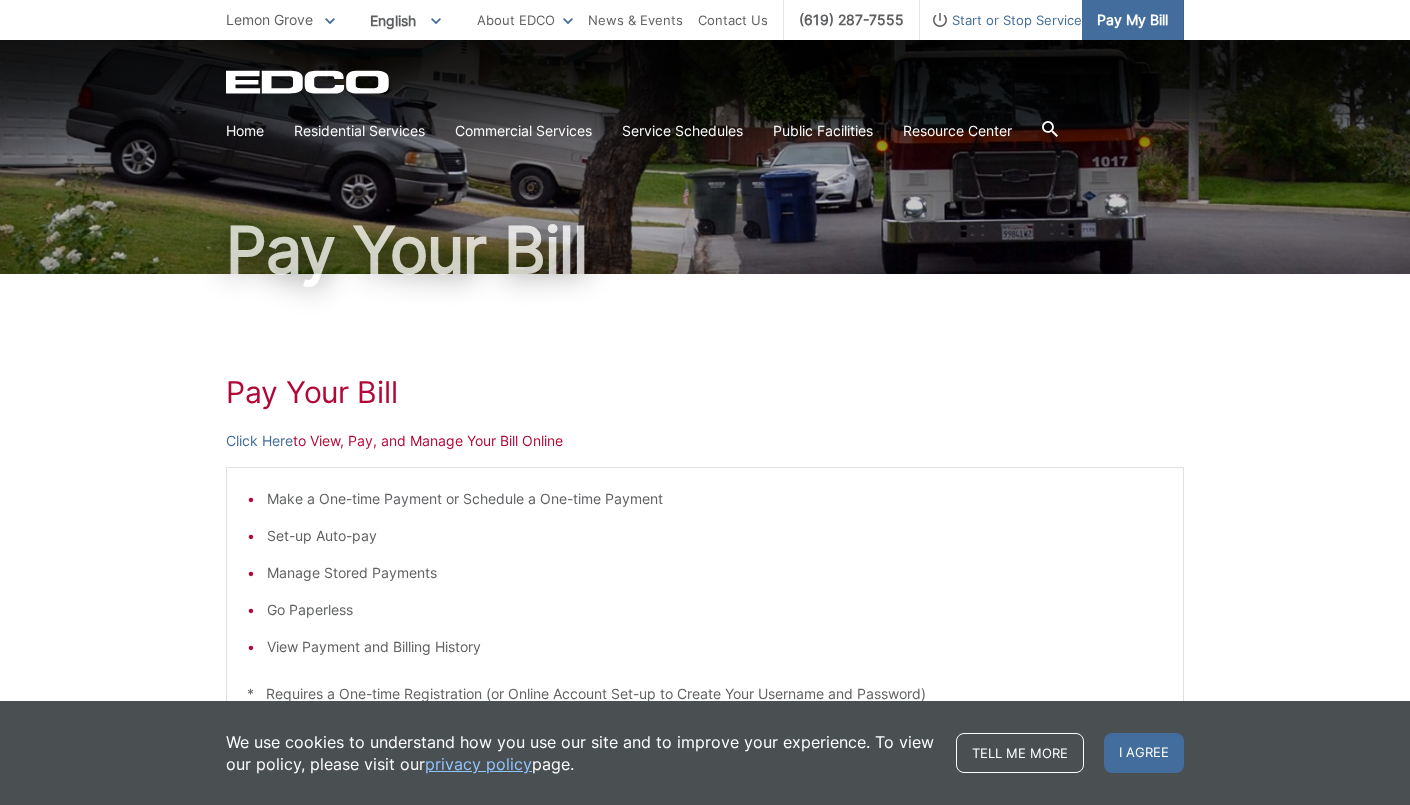 click on "Pay My Bill" at bounding box center [1132, 20] 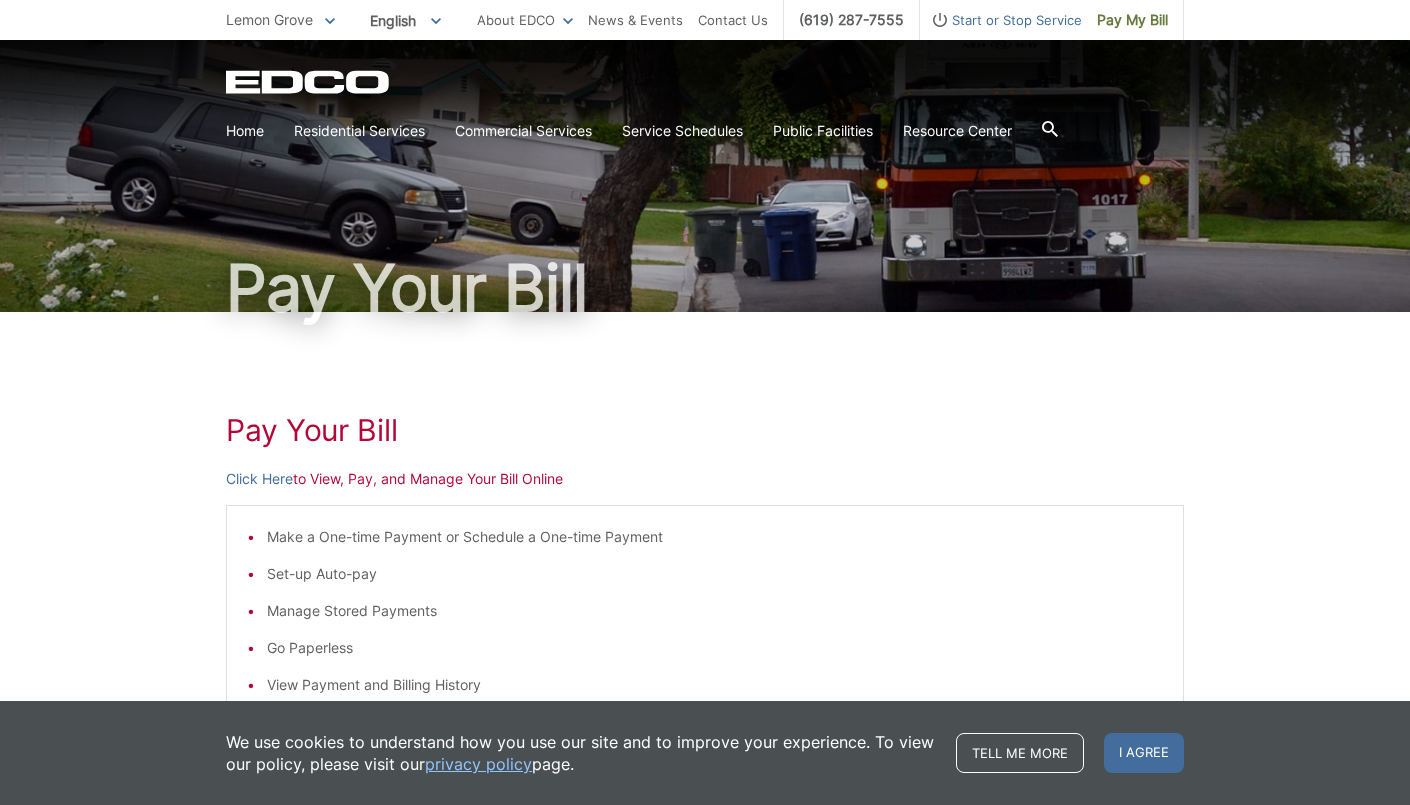 scroll, scrollTop: 56, scrollLeft: 0, axis: vertical 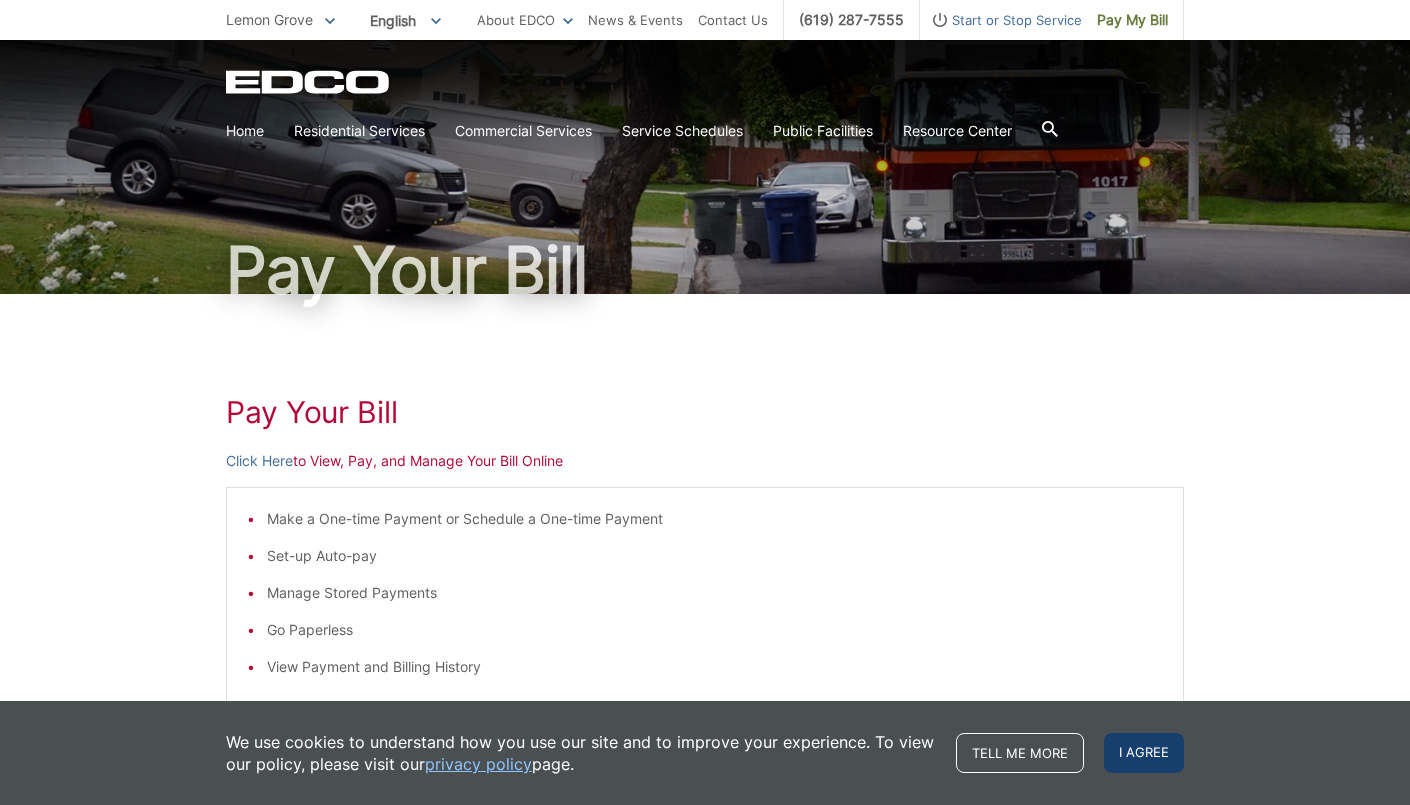 click on "I agree" at bounding box center [1144, 753] 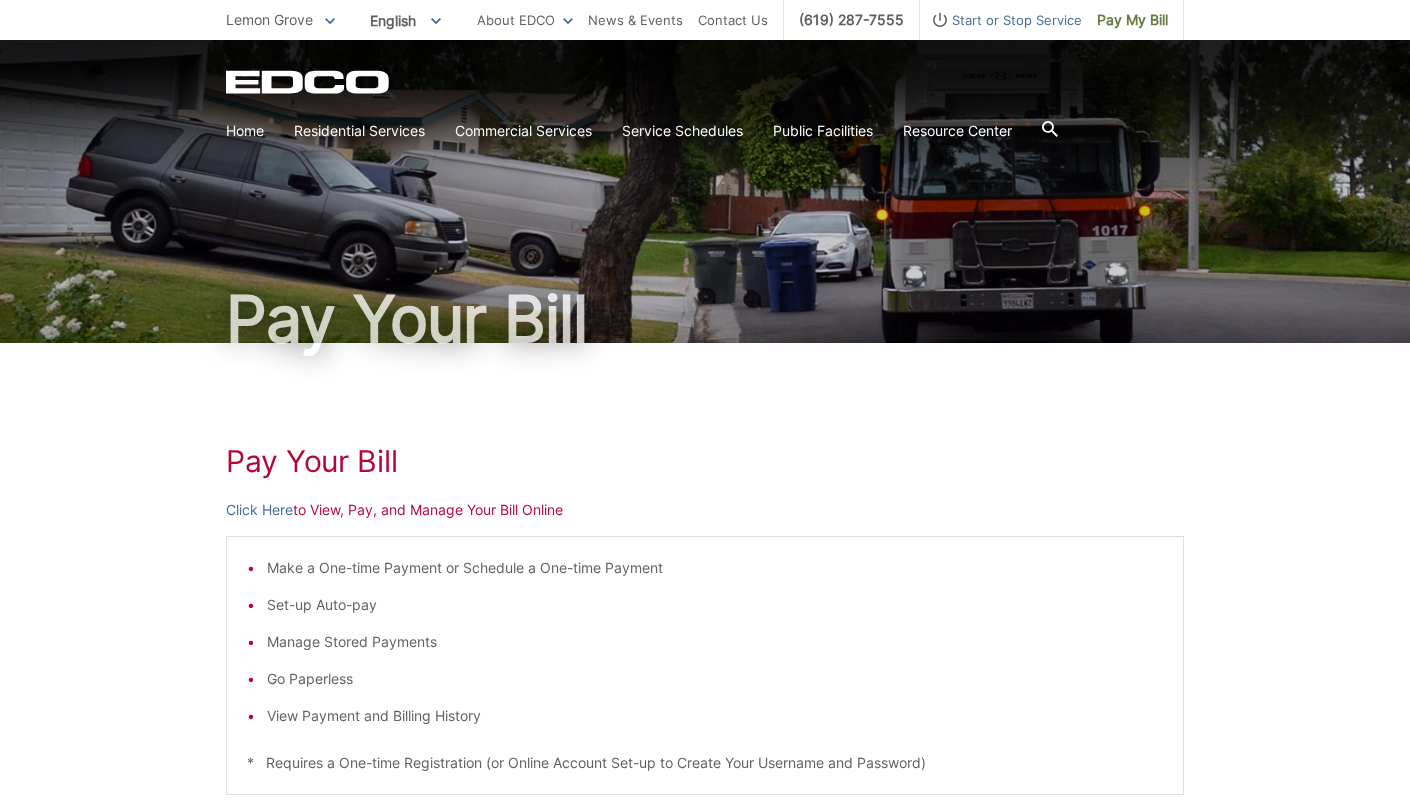 scroll, scrollTop: 10, scrollLeft: 0, axis: vertical 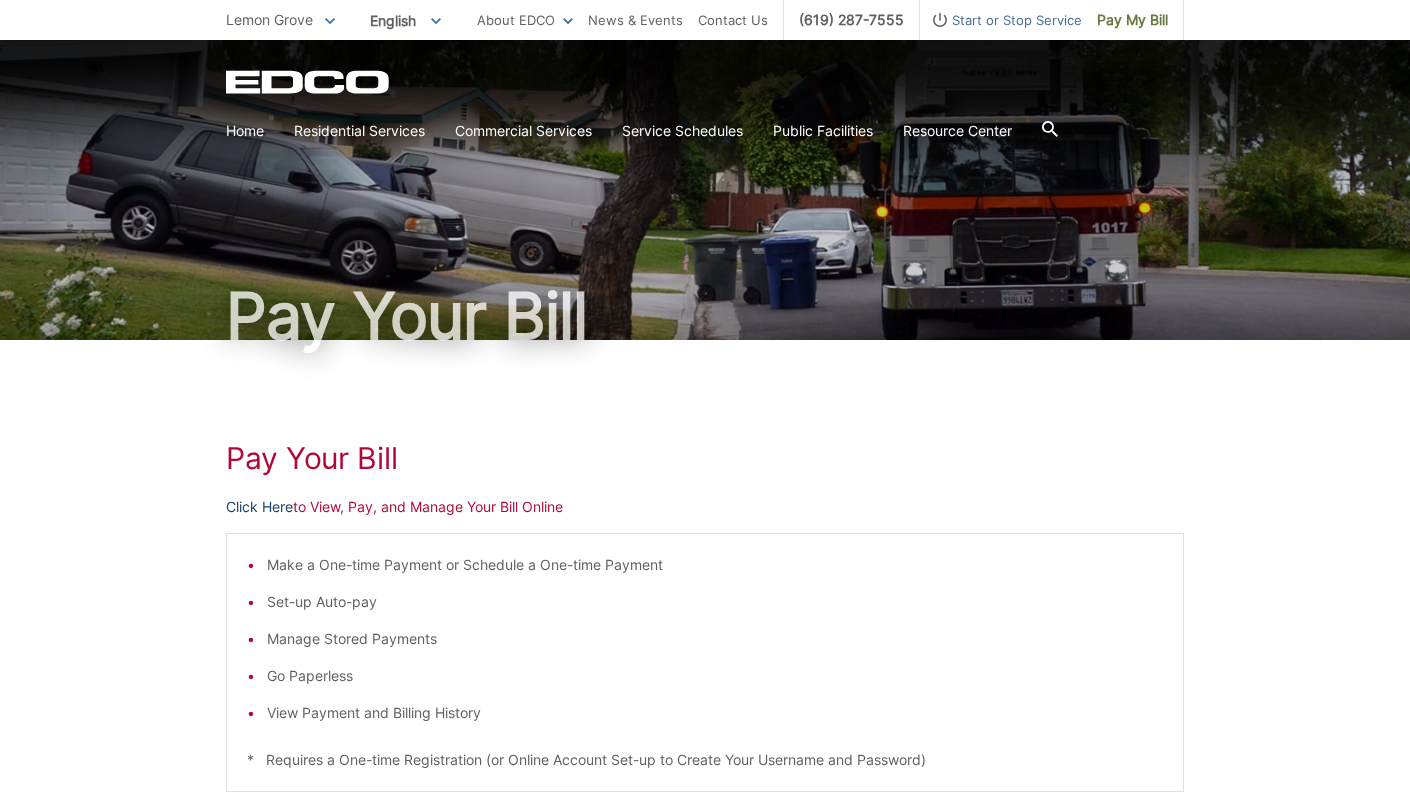 click on "Click Here" at bounding box center (259, 507) 